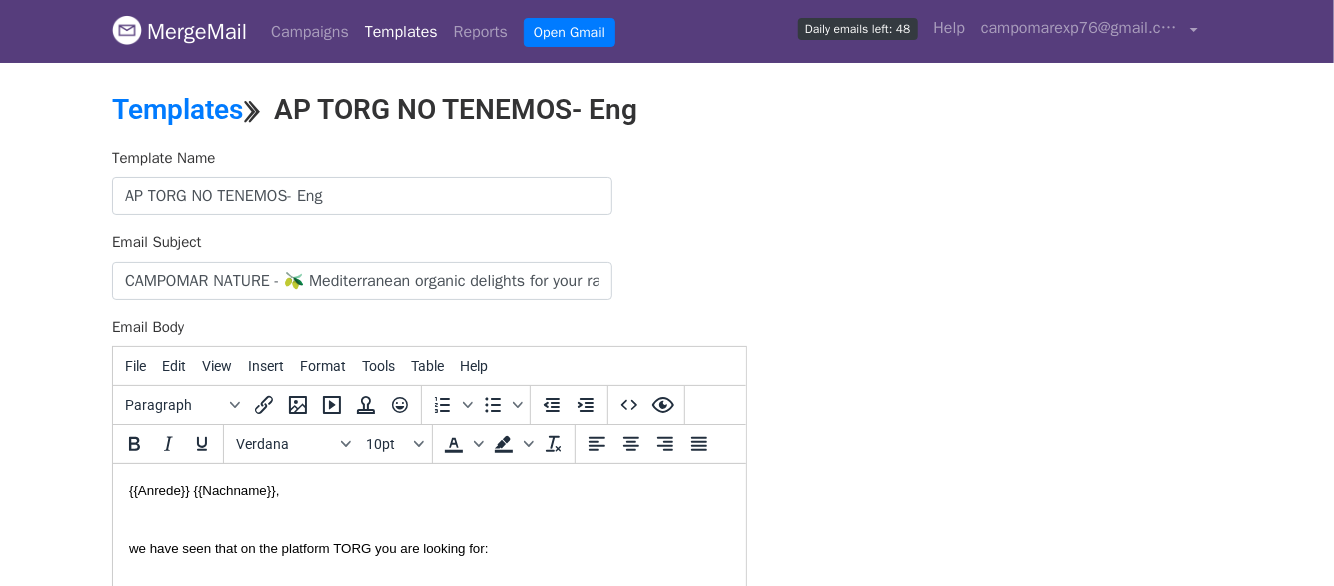 scroll, scrollTop: 0, scrollLeft: 0, axis: both 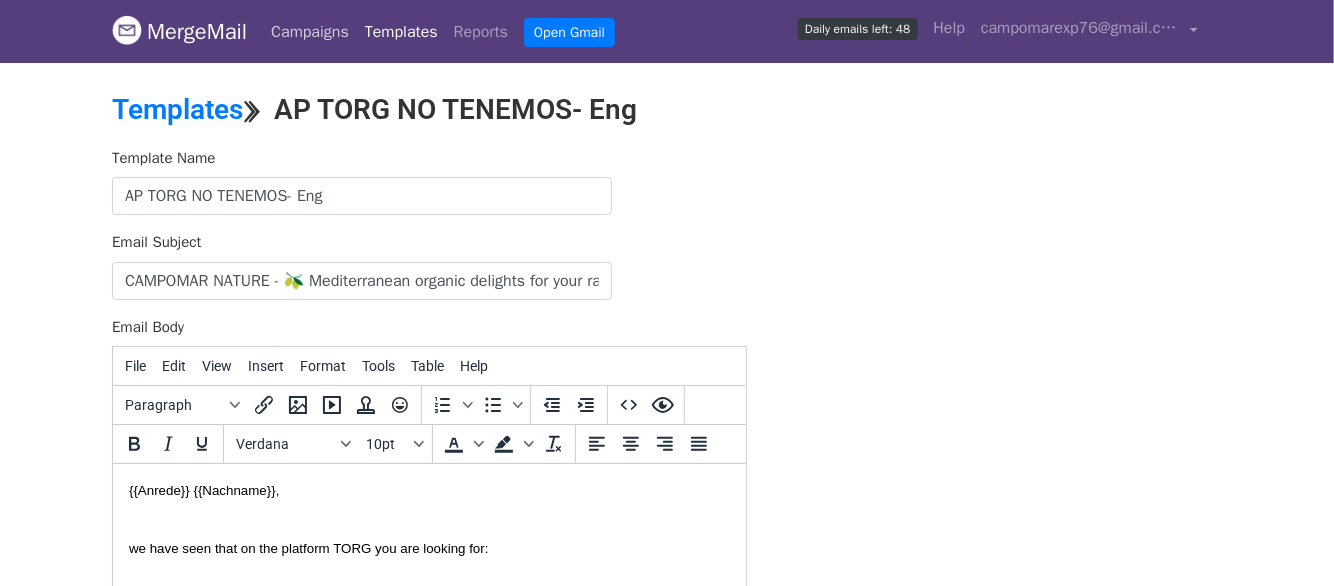 click on "Campaigns" at bounding box center [310, 32] 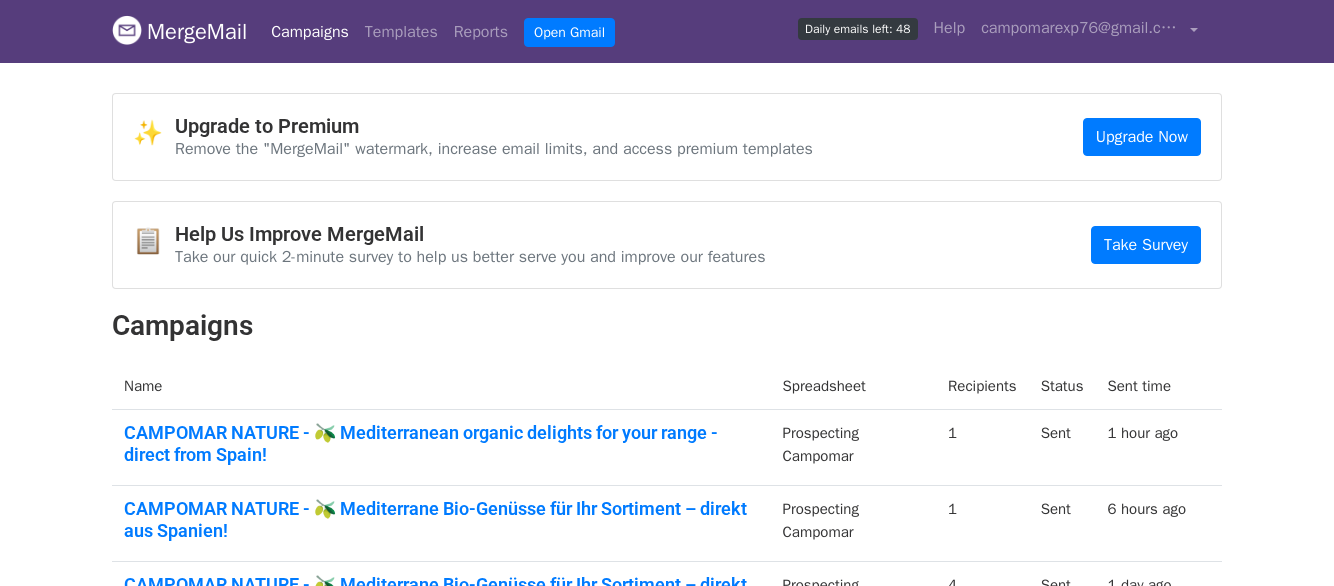 scroll, scrollTop: 0, scrollLeft: 0, axis: both 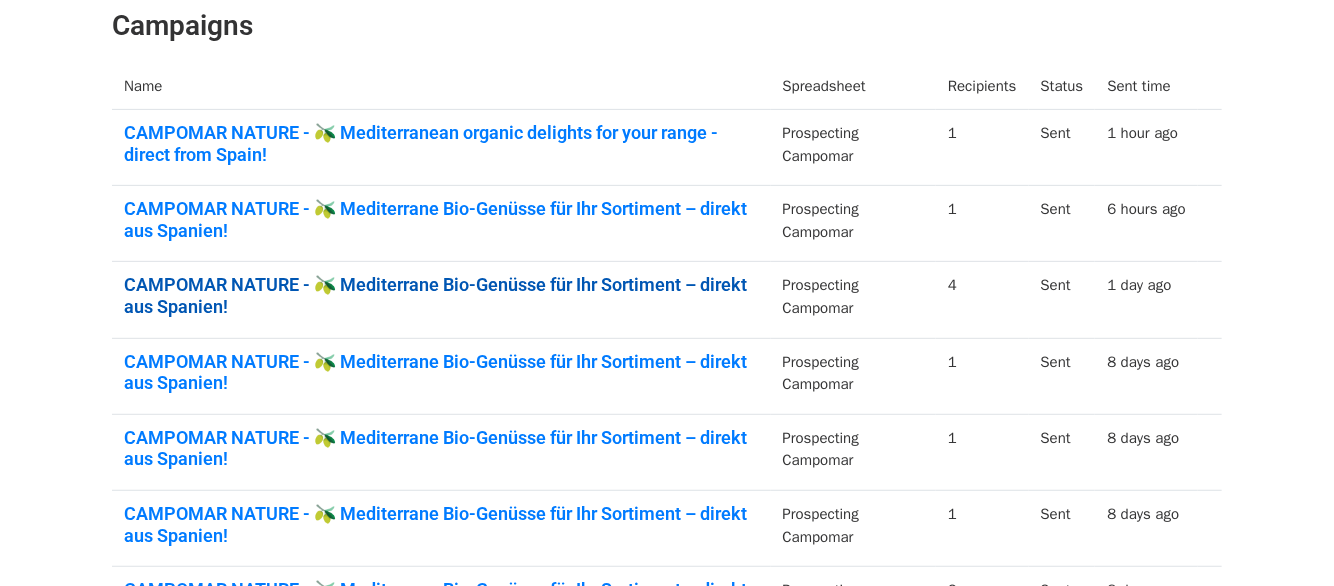 click on "CAMPOMAR NATURE - 🫒 Mediterrane Bio-Genüsse für Ihr Sortiment – direkt aus Spanien!" at bounding box center [441, 295] 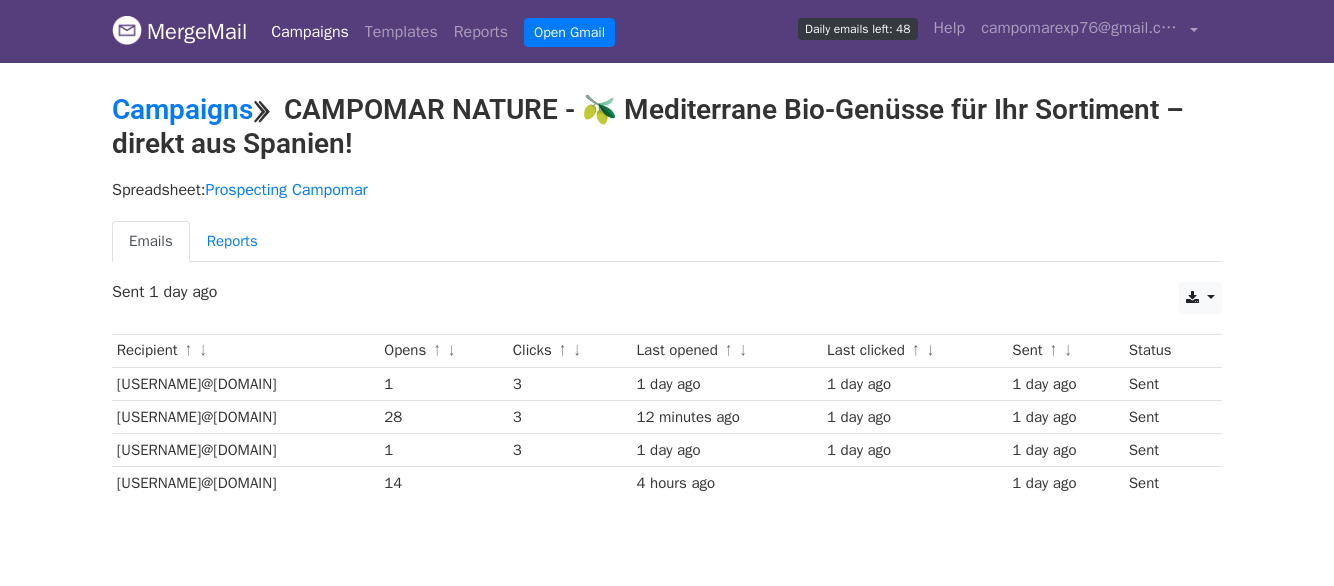 scroll, scrollTop: 0, scrollLeft: 0, axis: both 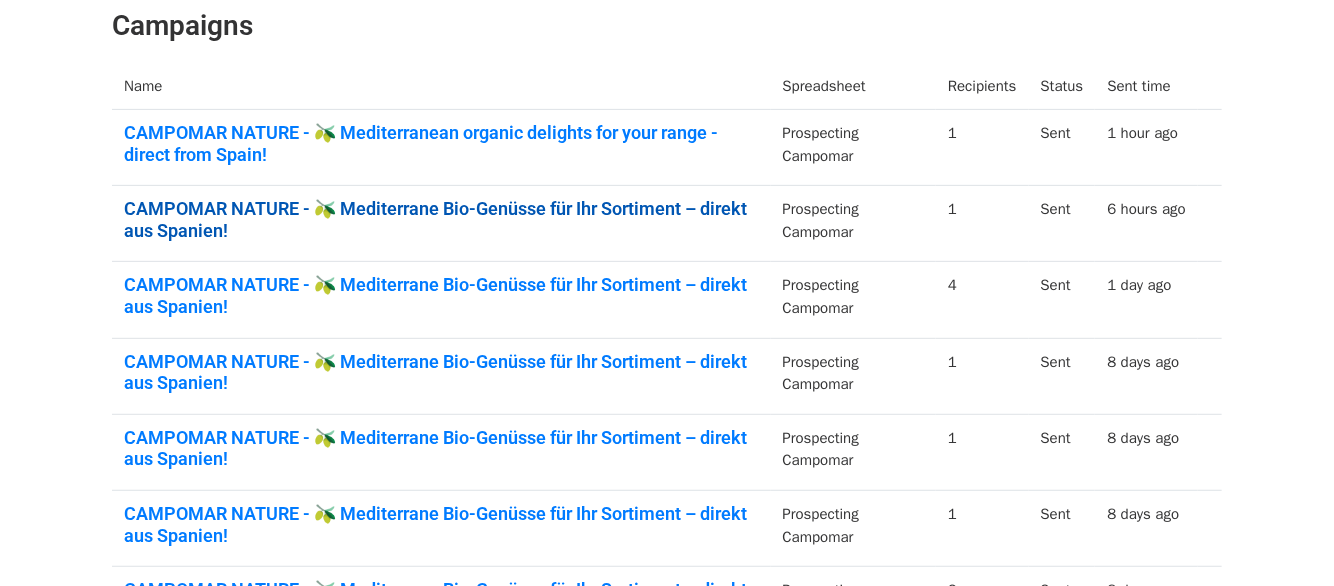 click on "CAMPOMAR NATURE - 🫒 Mediterrane Bio-Genüsse für Ihr Sortiment – direkt aus Spanien!" at bounding box center [441, 219] 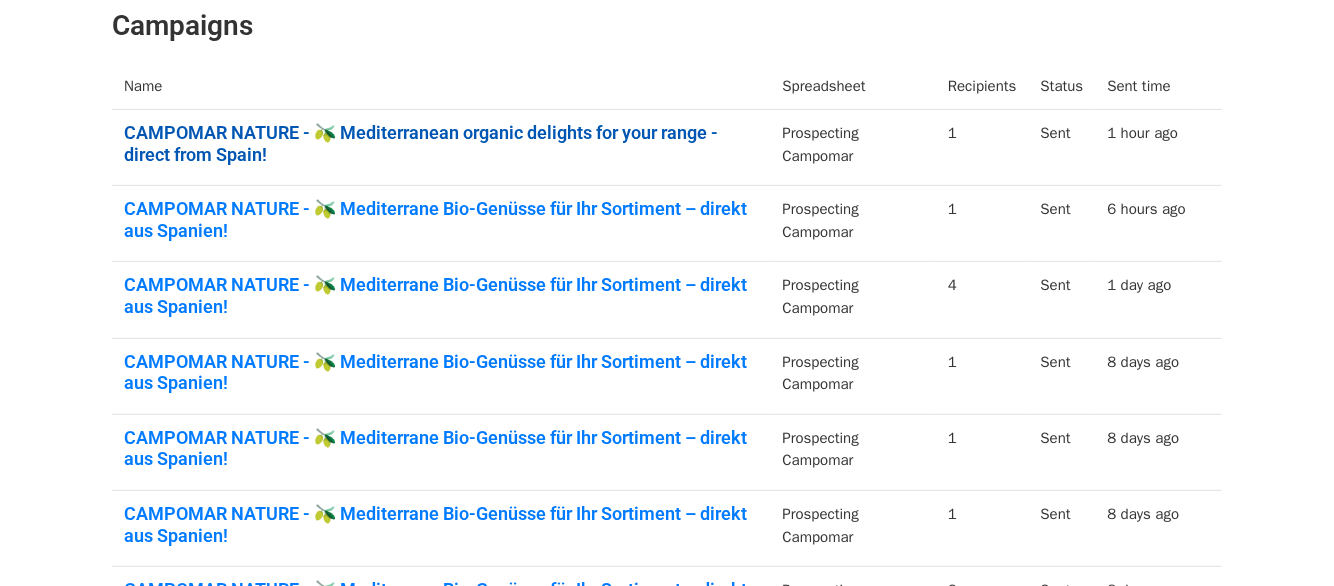 click on "CAMPOMAR NATURE - 🫒 Mediterranean organic delights for your range - direct from Spain!" at bounding box center [441, 143] 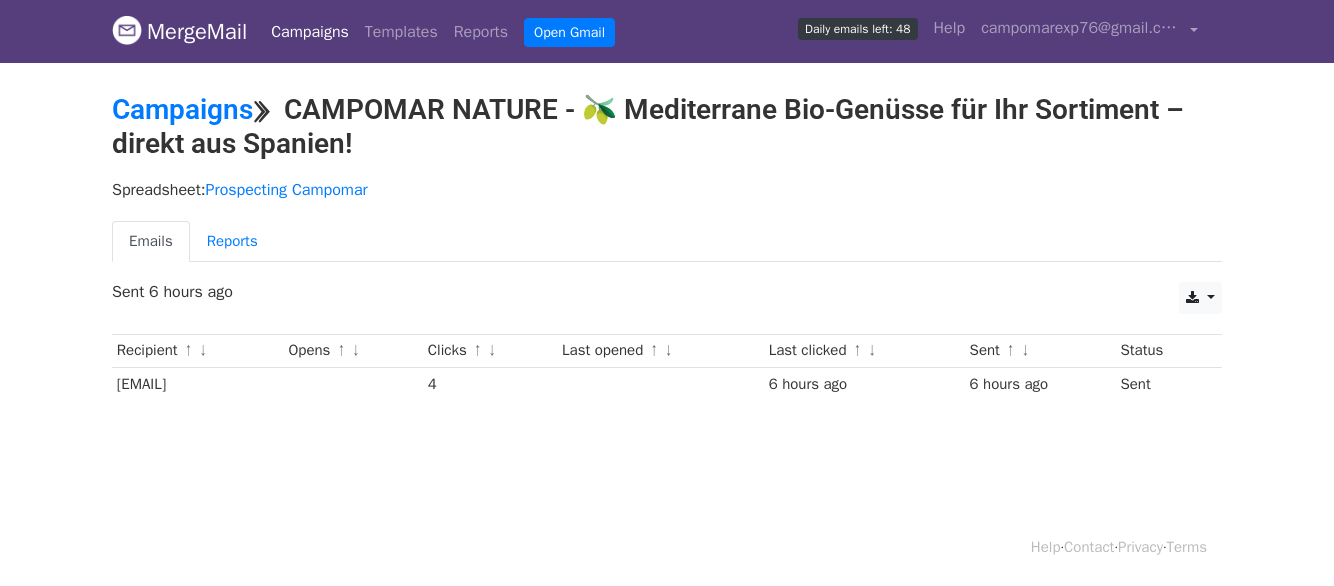 scroll, scrollTop: 0, scrollLeft: 0, axis: both 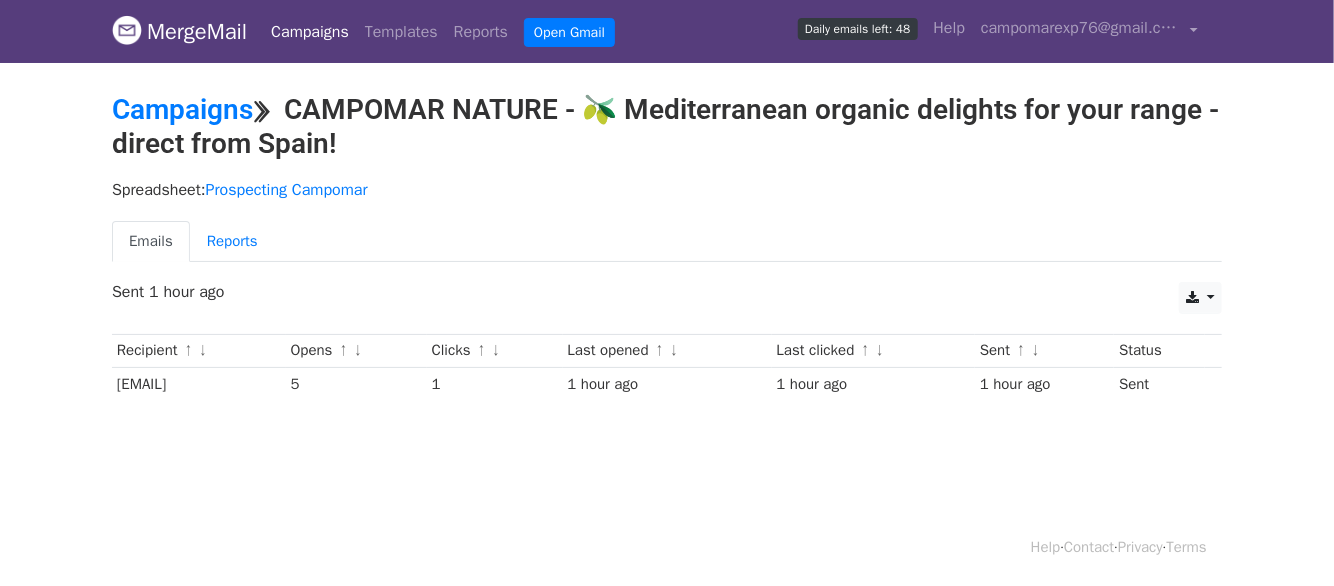 drag, startPoint x: 217, startPoint y: 107, endPoint x: 256, endPoint y: 104, distance: 39.115215 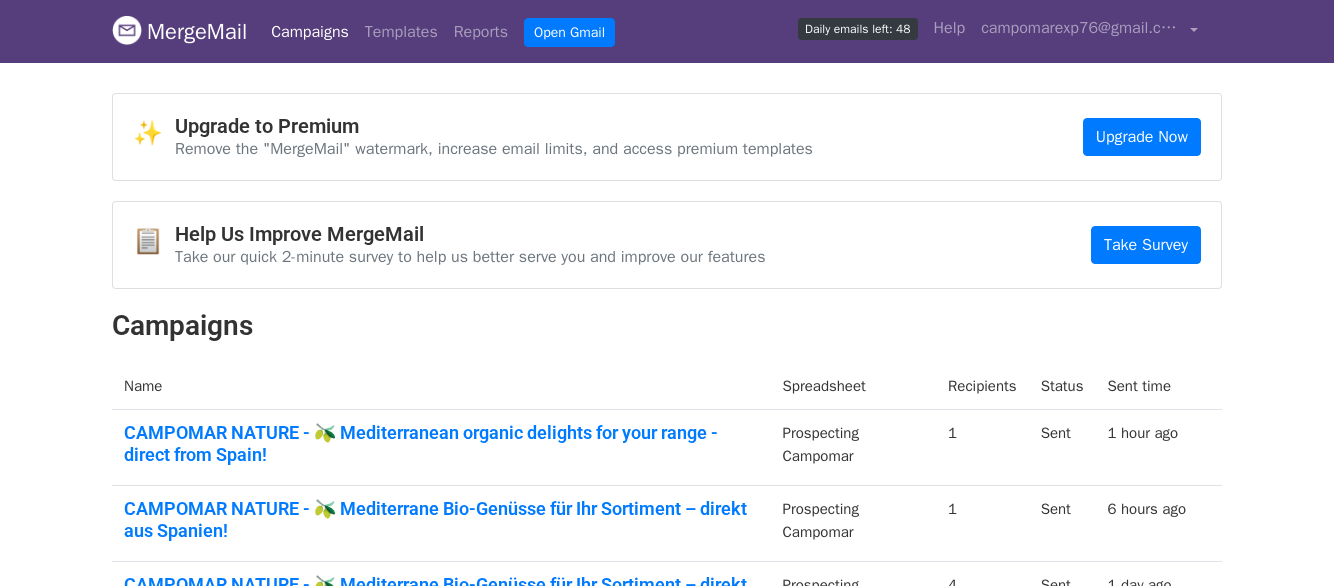 scroll, scrollTop: 0, scrollLeft: 0, axis: both 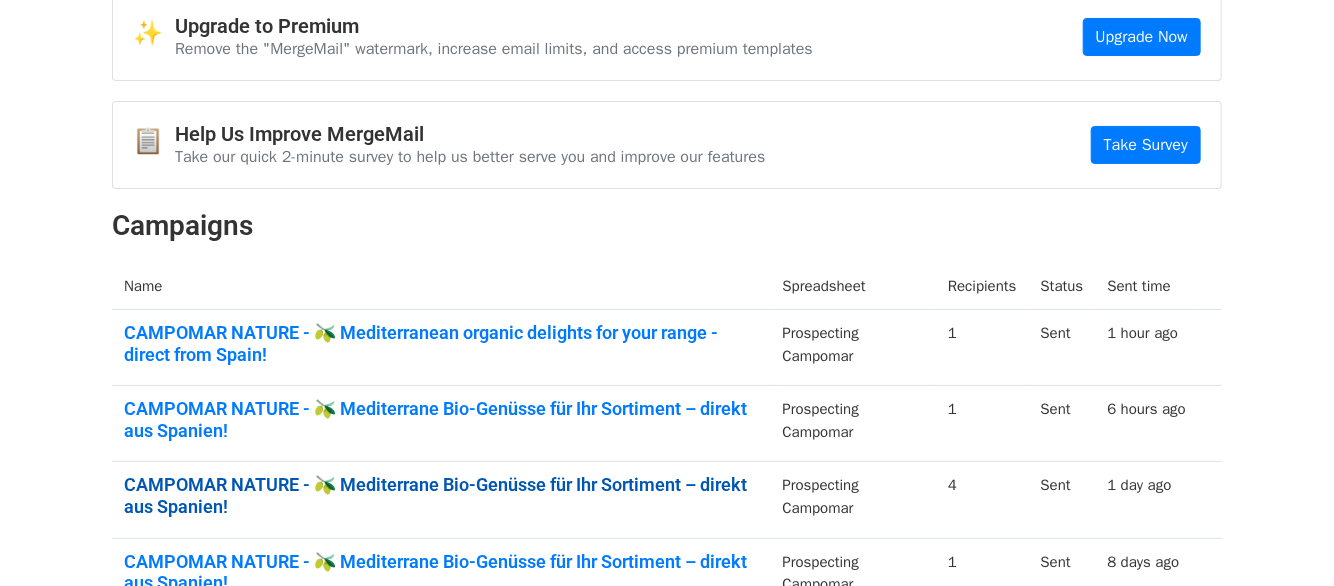 click on "CAMPOMAR NATURE - 🫒 Mediterrane Bio-Genüsse für Ihr Sortiment – direkt aus Spanien!" at bounding box center (441, 495) 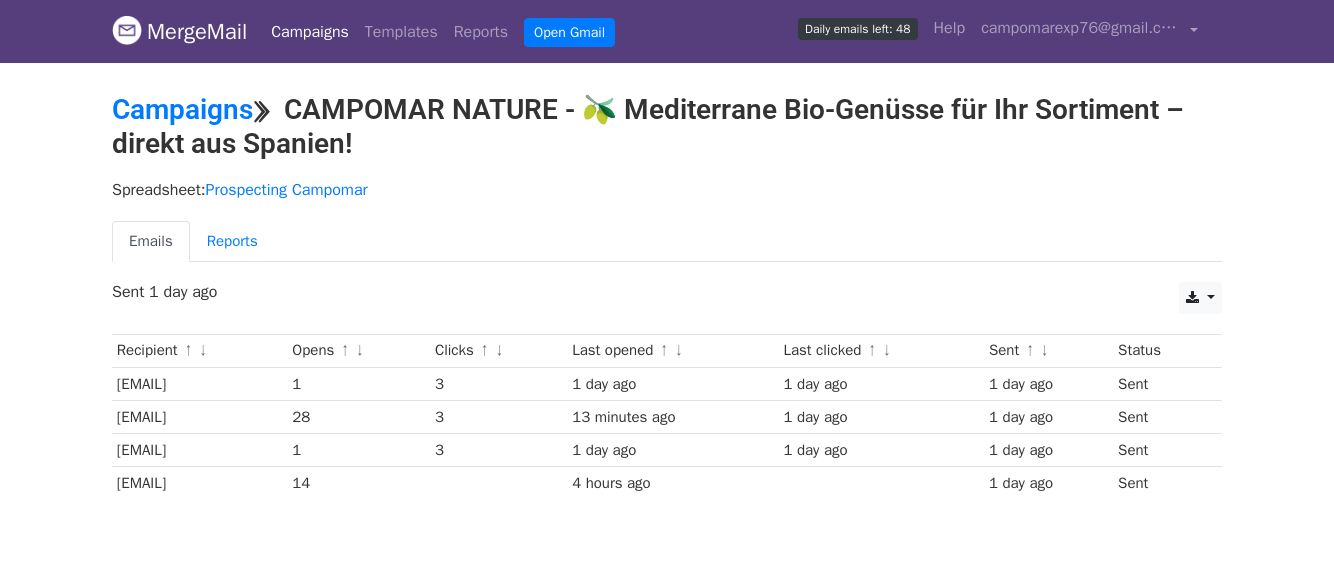 scroll, scrollTop: 0, scrollLeft: 0, axis: both 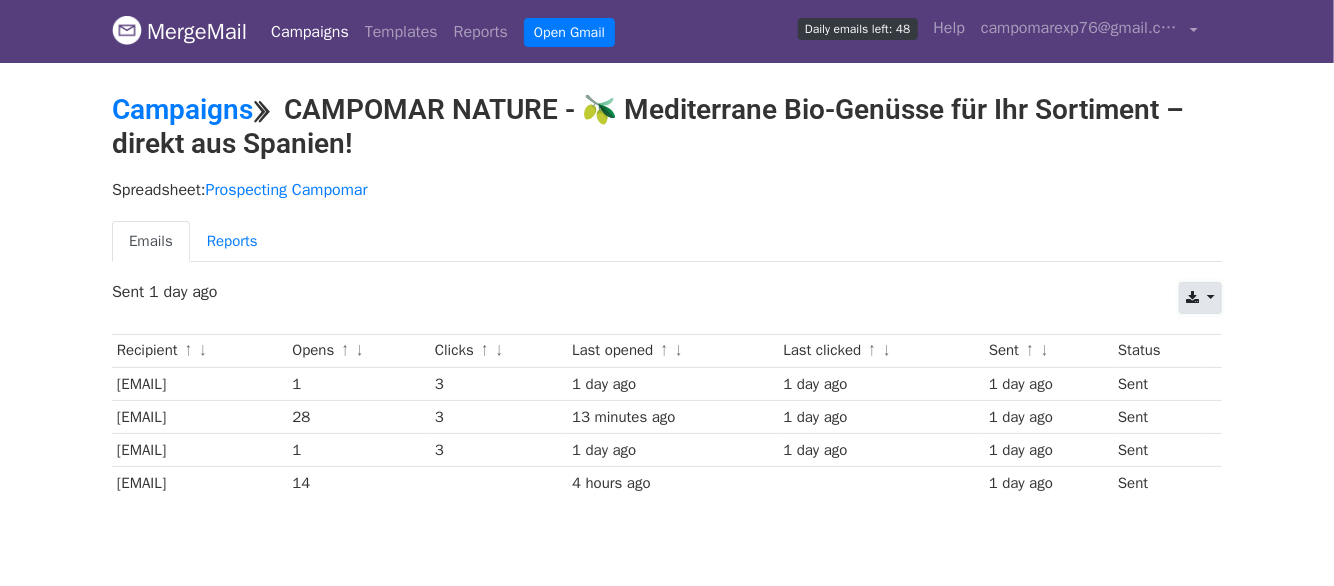 click at bounding box center (1200, 298) 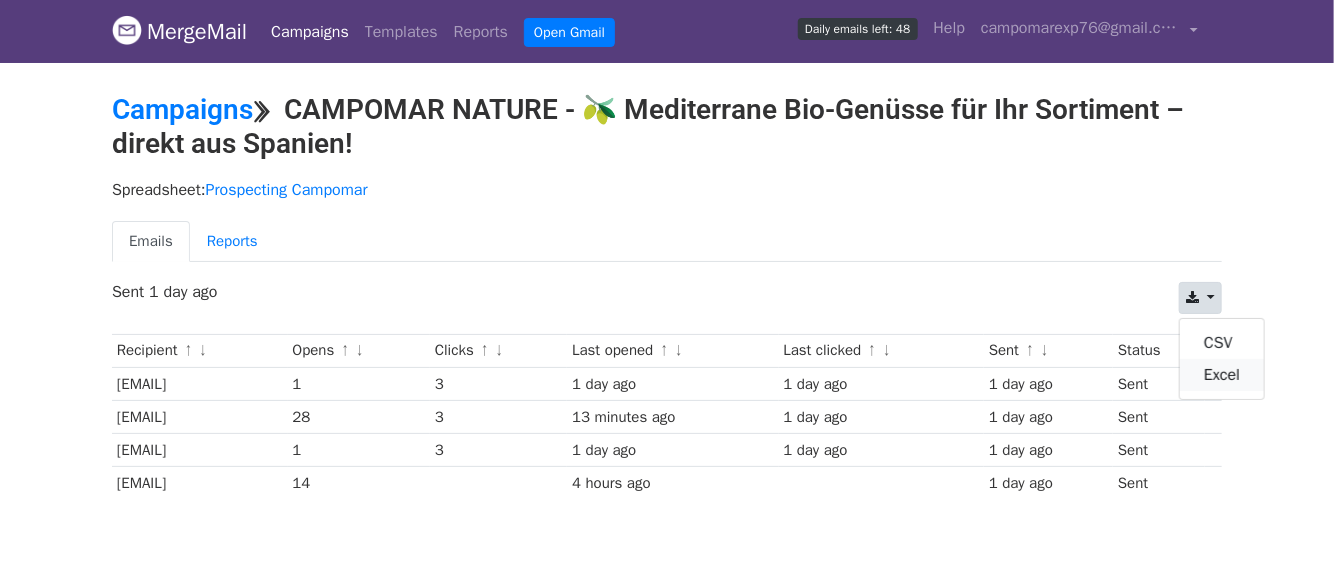 click on "Excel" at bounding box center [1222, 375] 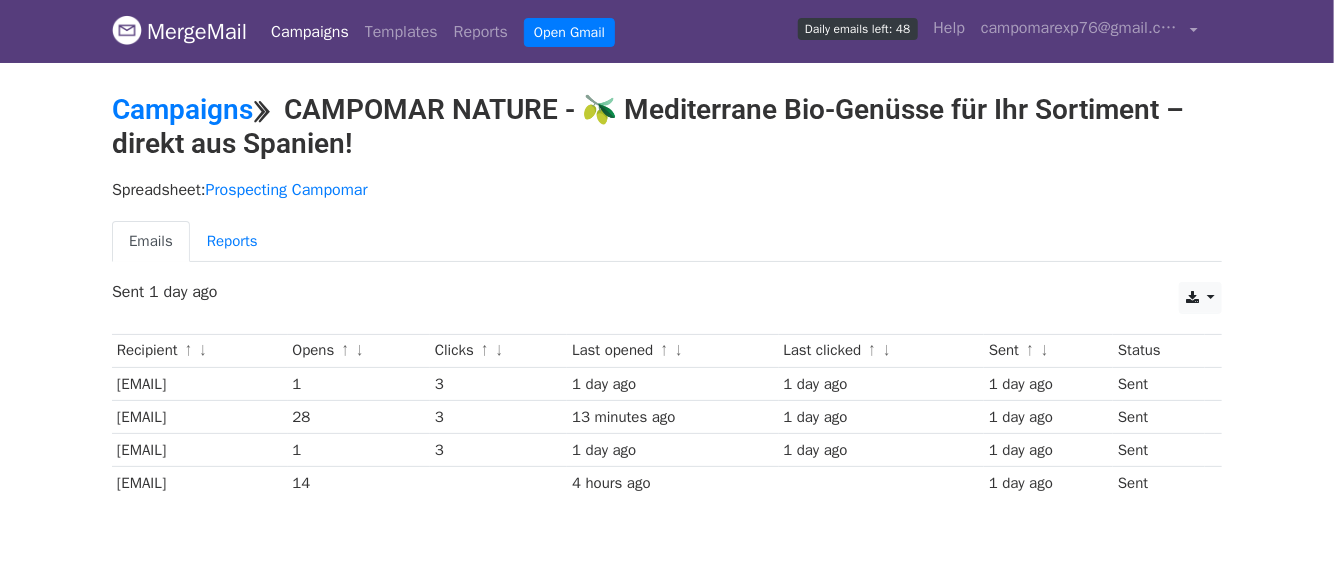 drag, startPoint x: 197, startPoint y: 98, endPoint x: 259, endPoint y: 121, distance: 66.12866 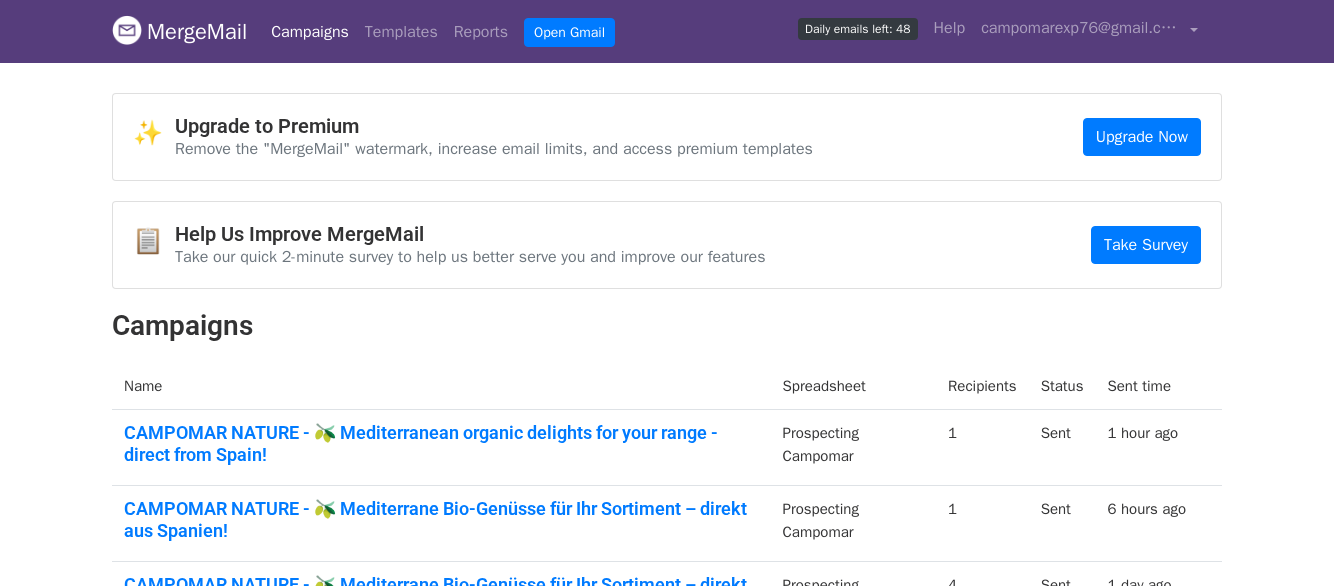scroll, scrollTop: 0, scrollLeft: 0, axis: both 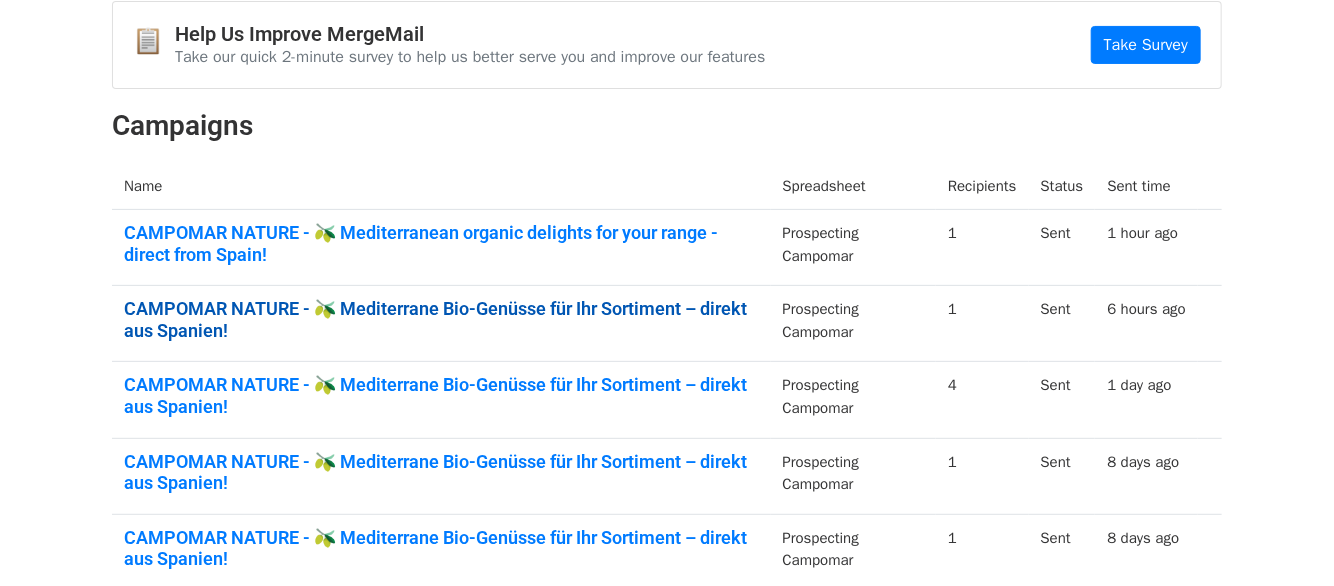 click on "CAMPOMAR NATURE - 🫒 Mediterrane Bio-Genüsse für Ihr Sortiment – direkt aus Spanien!" at bounding box center (441, 319) 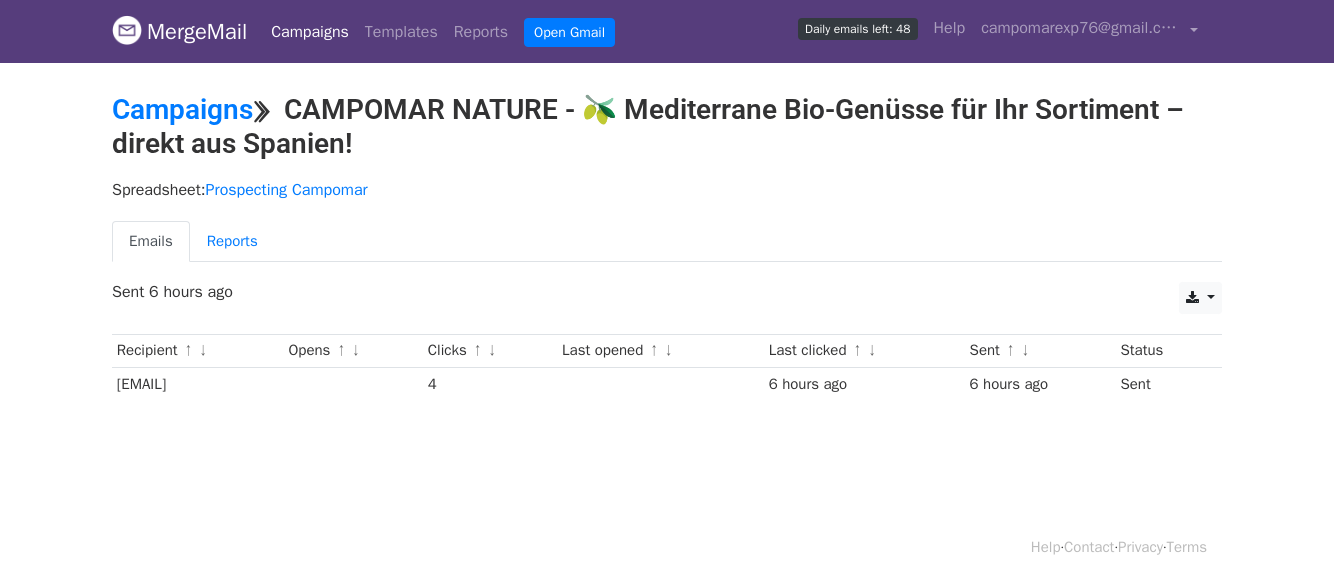 scroll, scrollTop: 0, scrollLeft: 0, axis: both 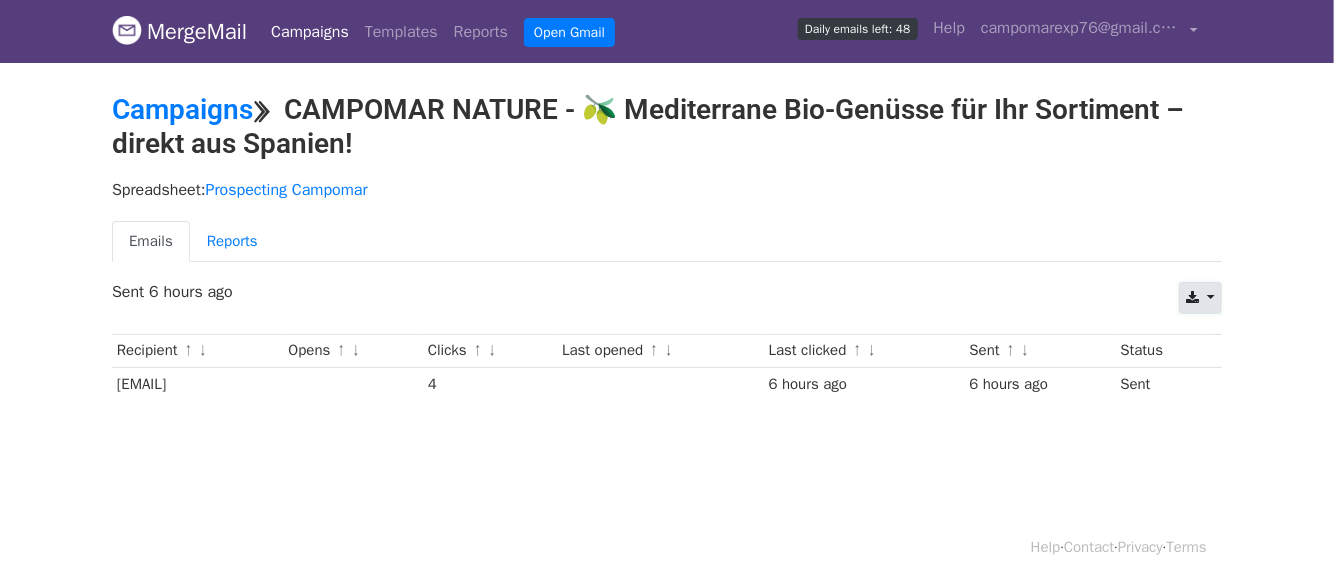 click at bounding box center [1200, 298] 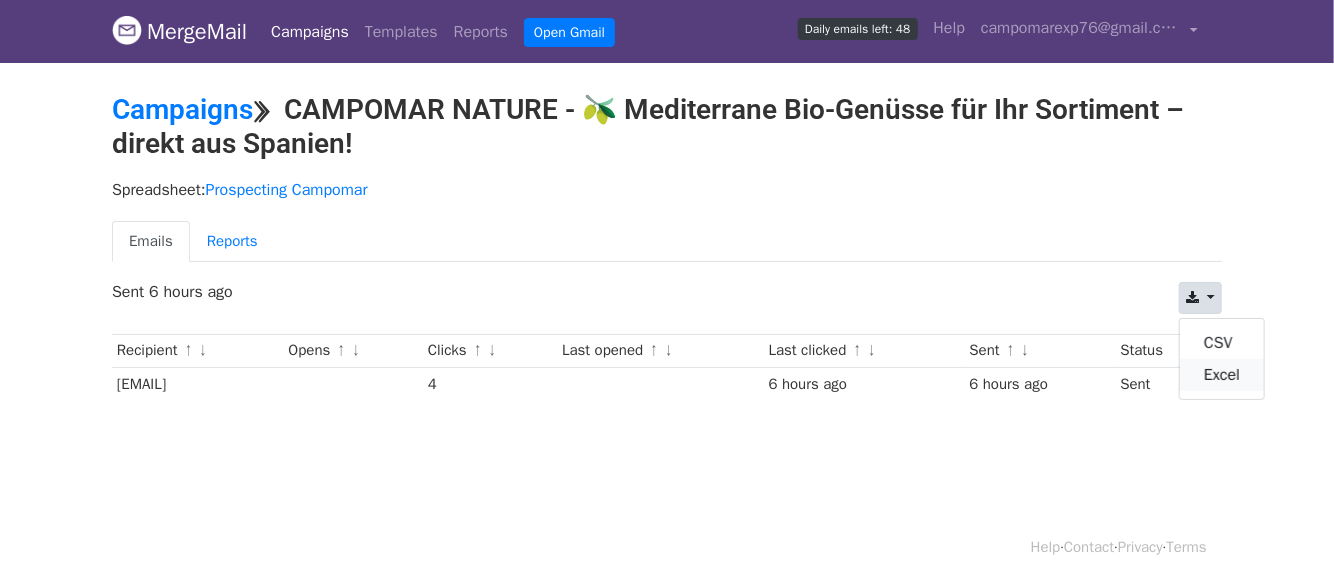 click on "Excel" at bounding box center (1222, 375) 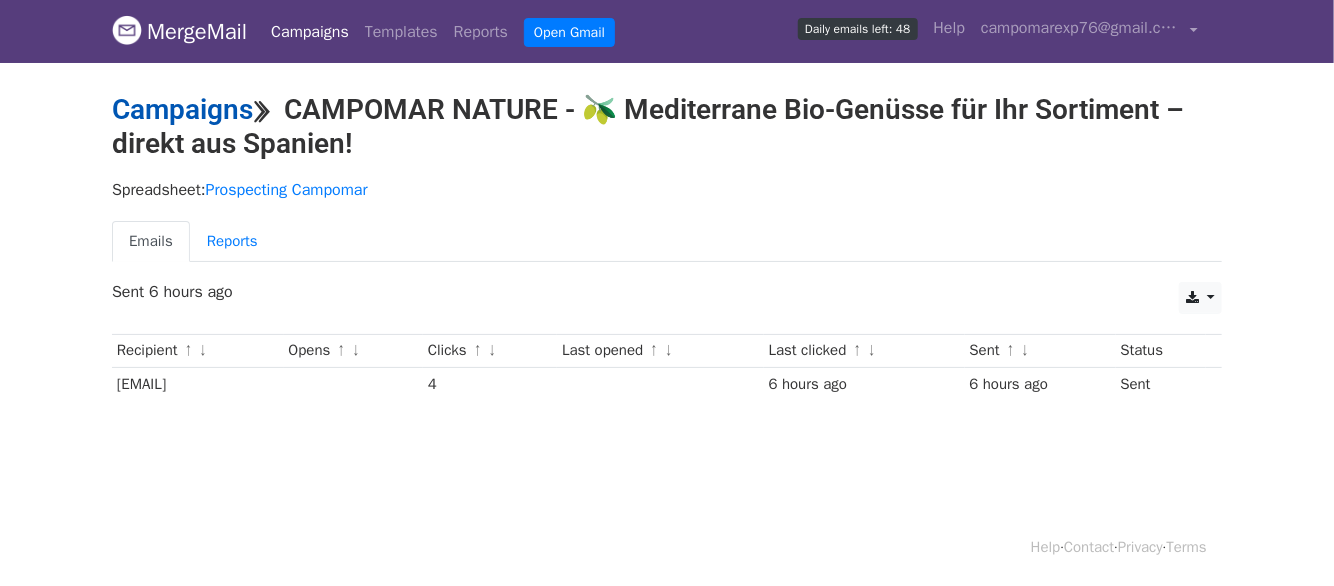 click on "Campaigns" at bounding box center [182, 109] 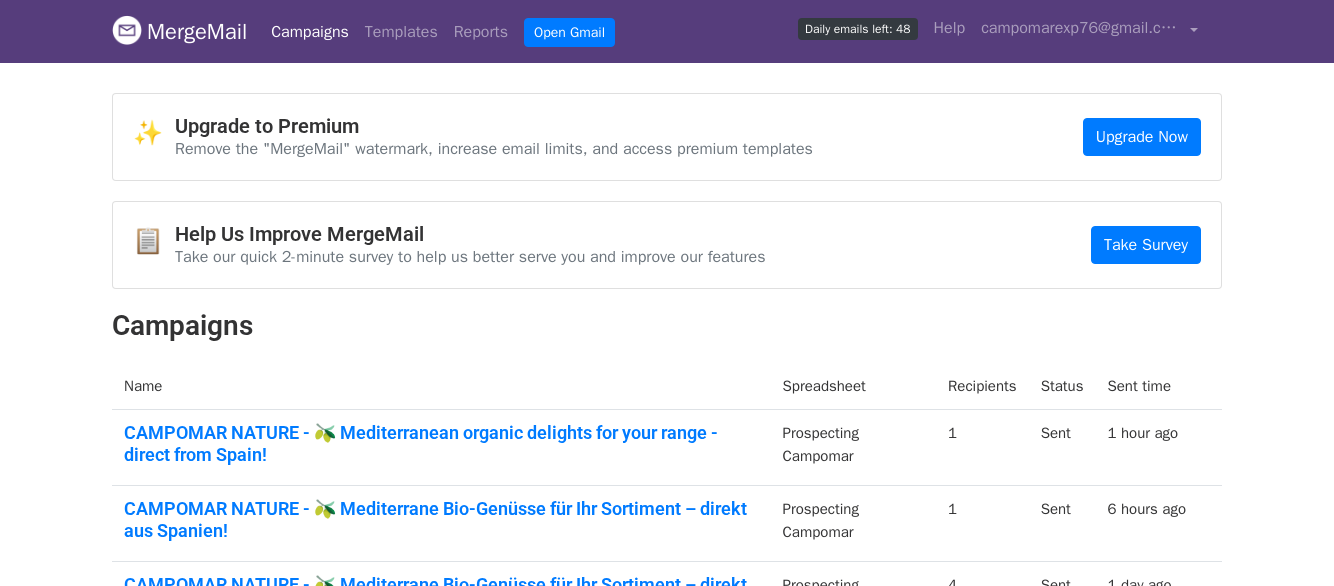 scroll, scrollTop: 0, scrollLeft: 0, axis: both 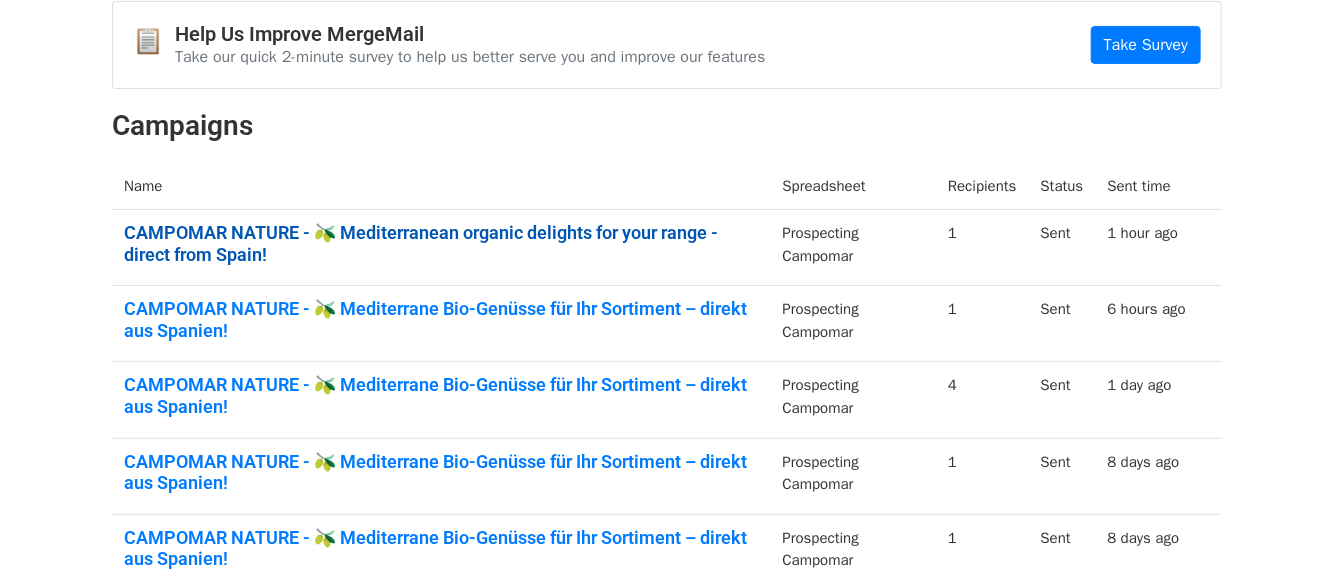 click on "CAMPOMAR NATURE - 🫒 Mediterranean organic delights for your range - direct from Spain!" at bounding box center [441, 243] 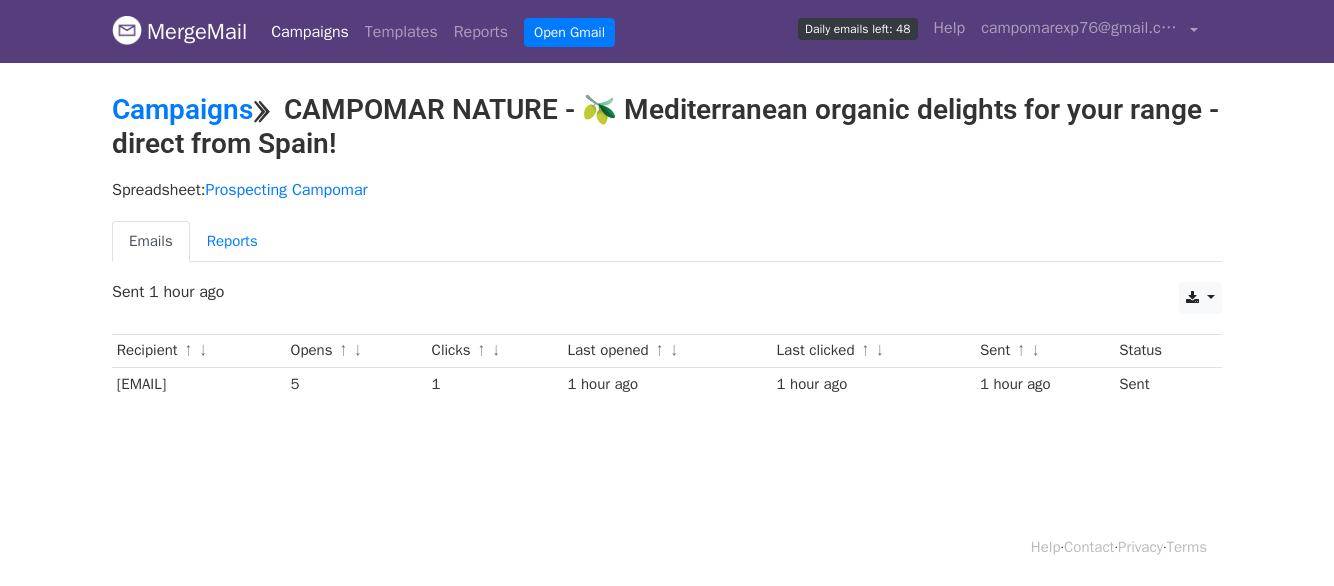scroll, scrollTop: 0, scrollLeft: 0, axis: both 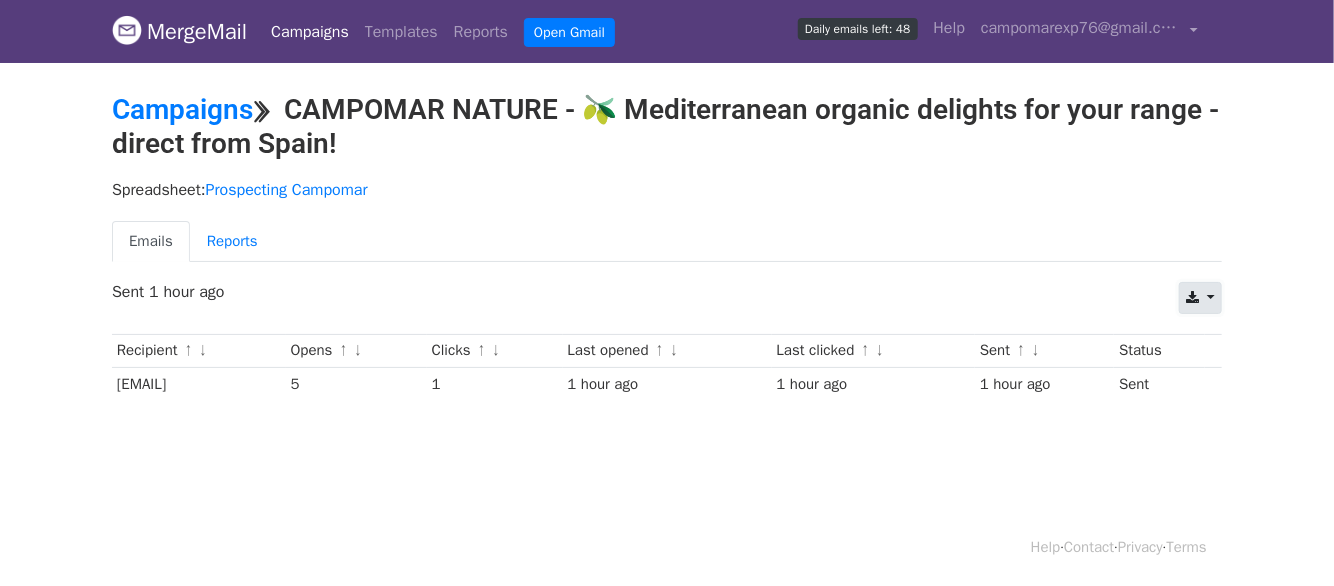 click at bounding box center (1192, 298) 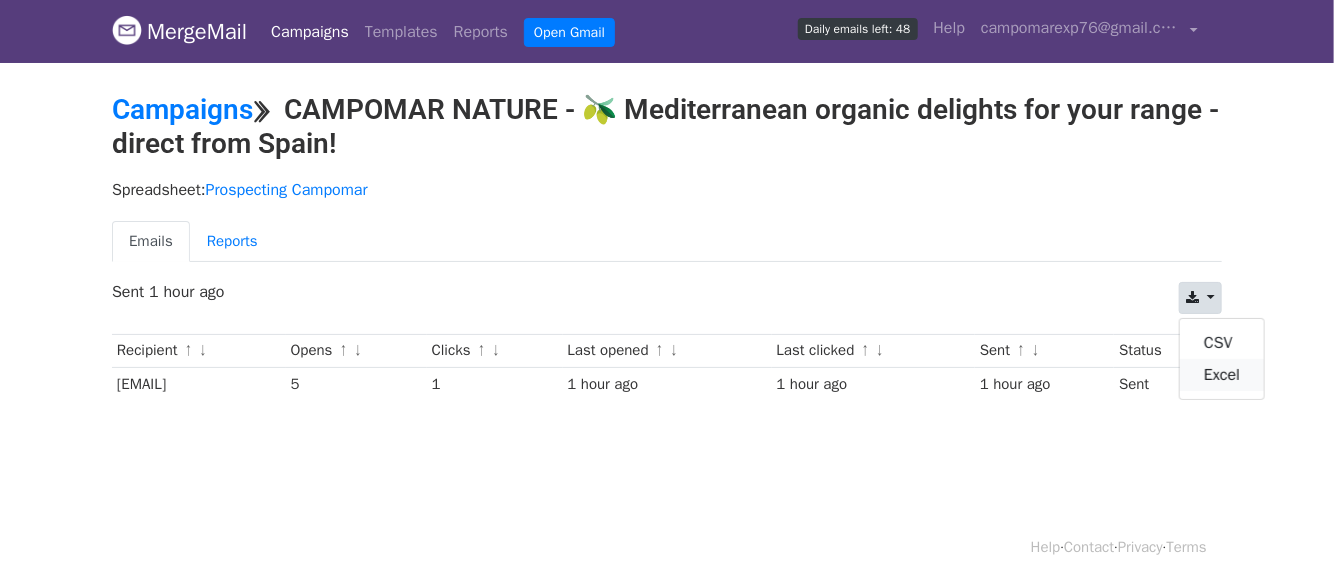 click on "Excel" at bounding box center (1222, 375) 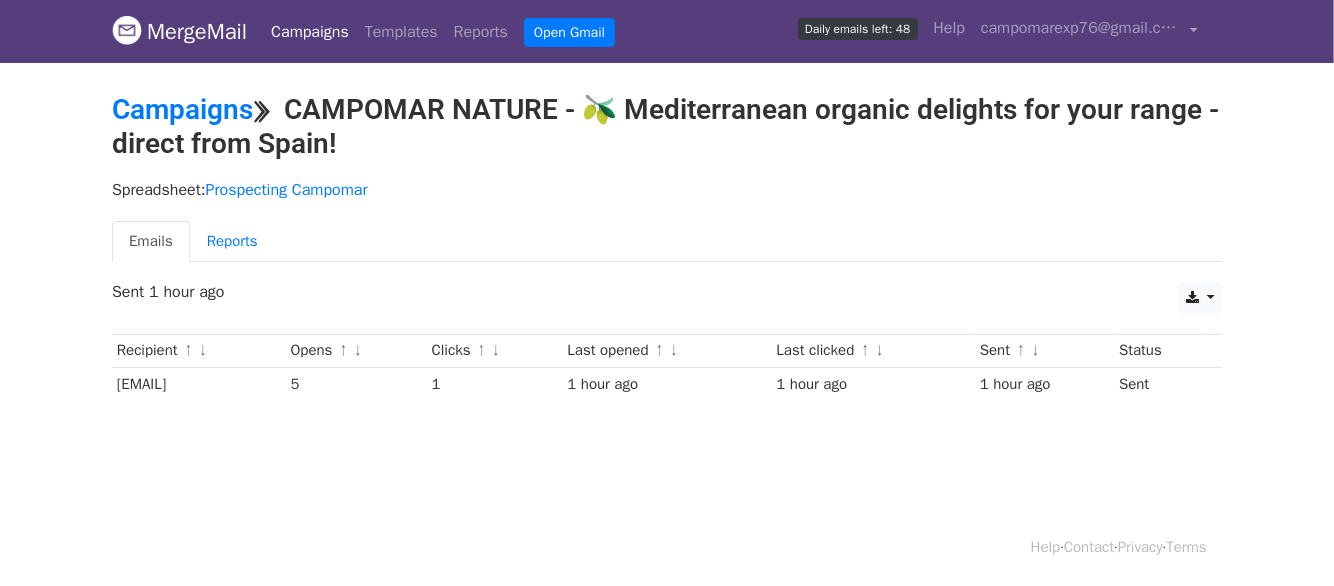 click on "Spreadsheet:
Prospecting Campomar" at bounding box center (667, 190) 